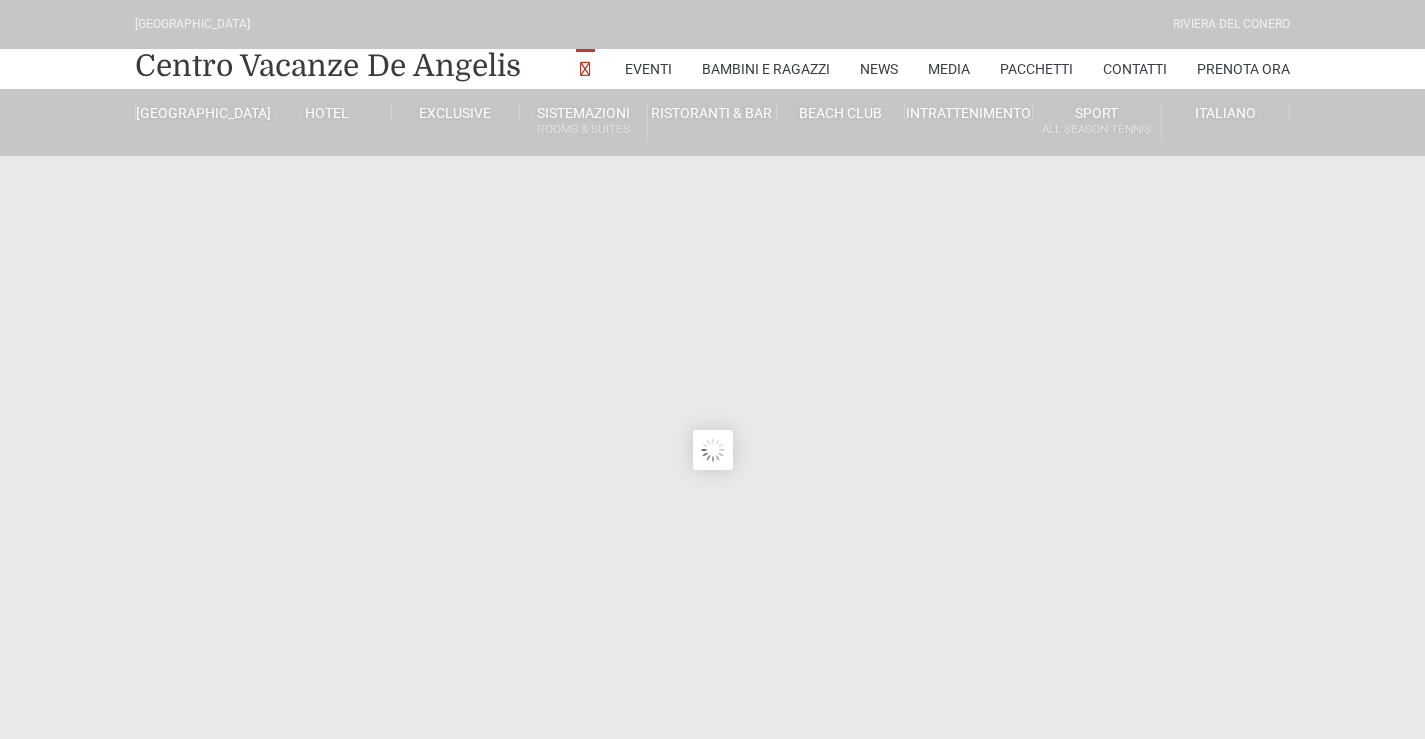 scroll, scrollTop: 0, scrollLeft: 0, axis: both 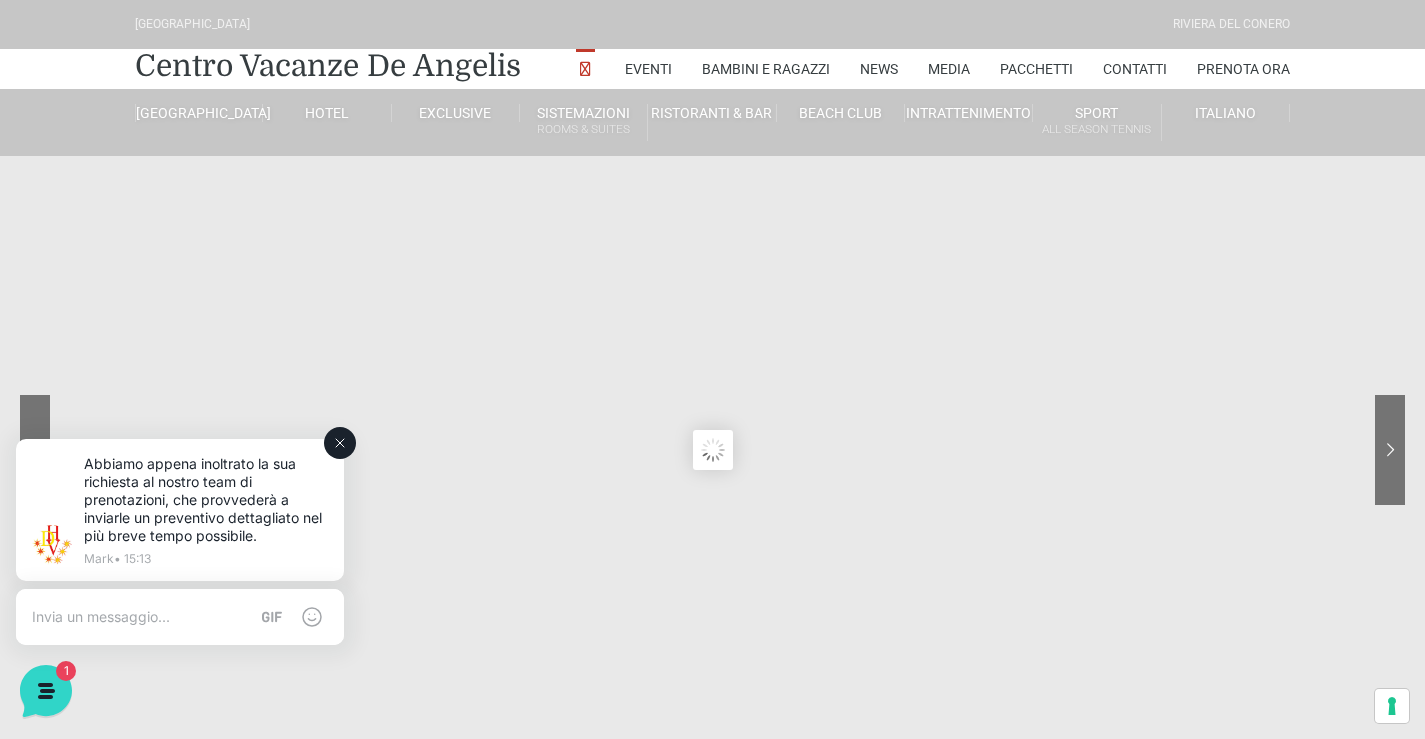 click at bounding box center [140, 617] 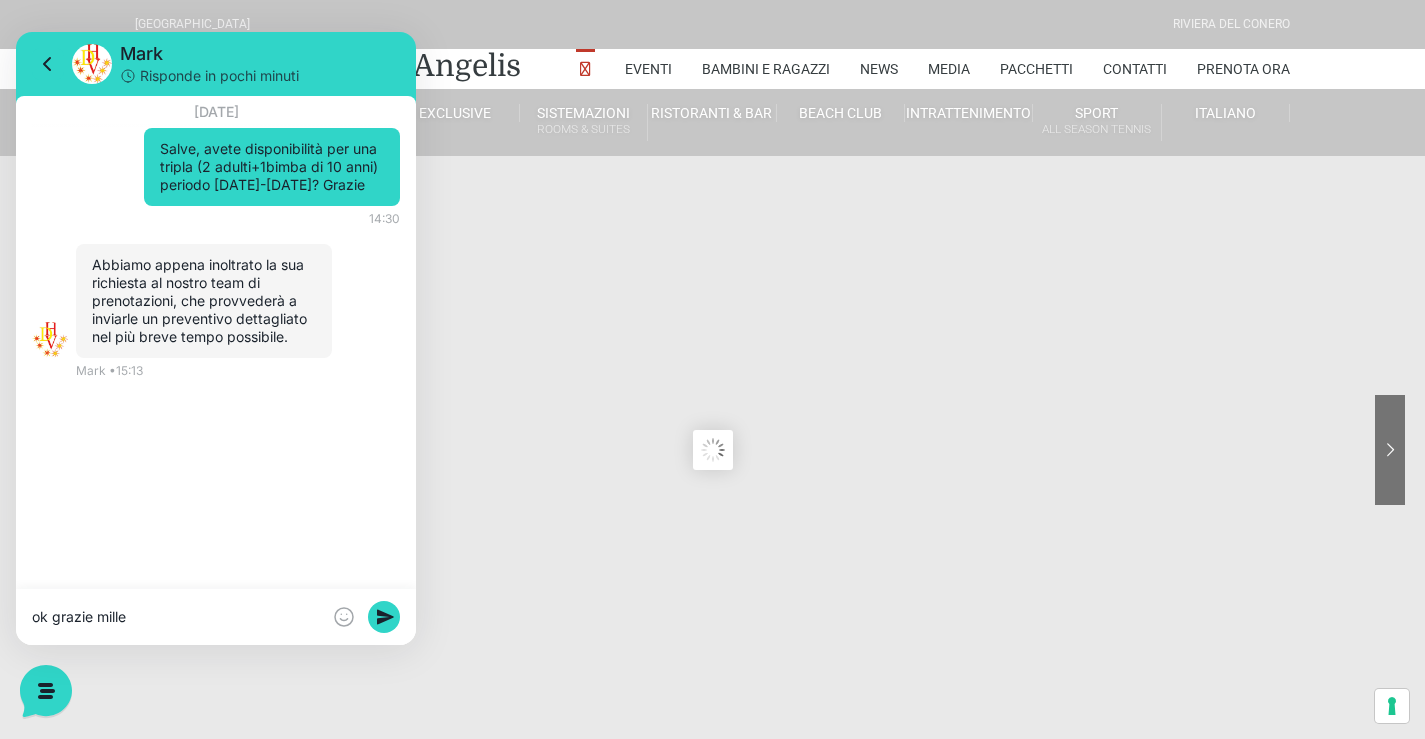 type on "ok grazie mille" 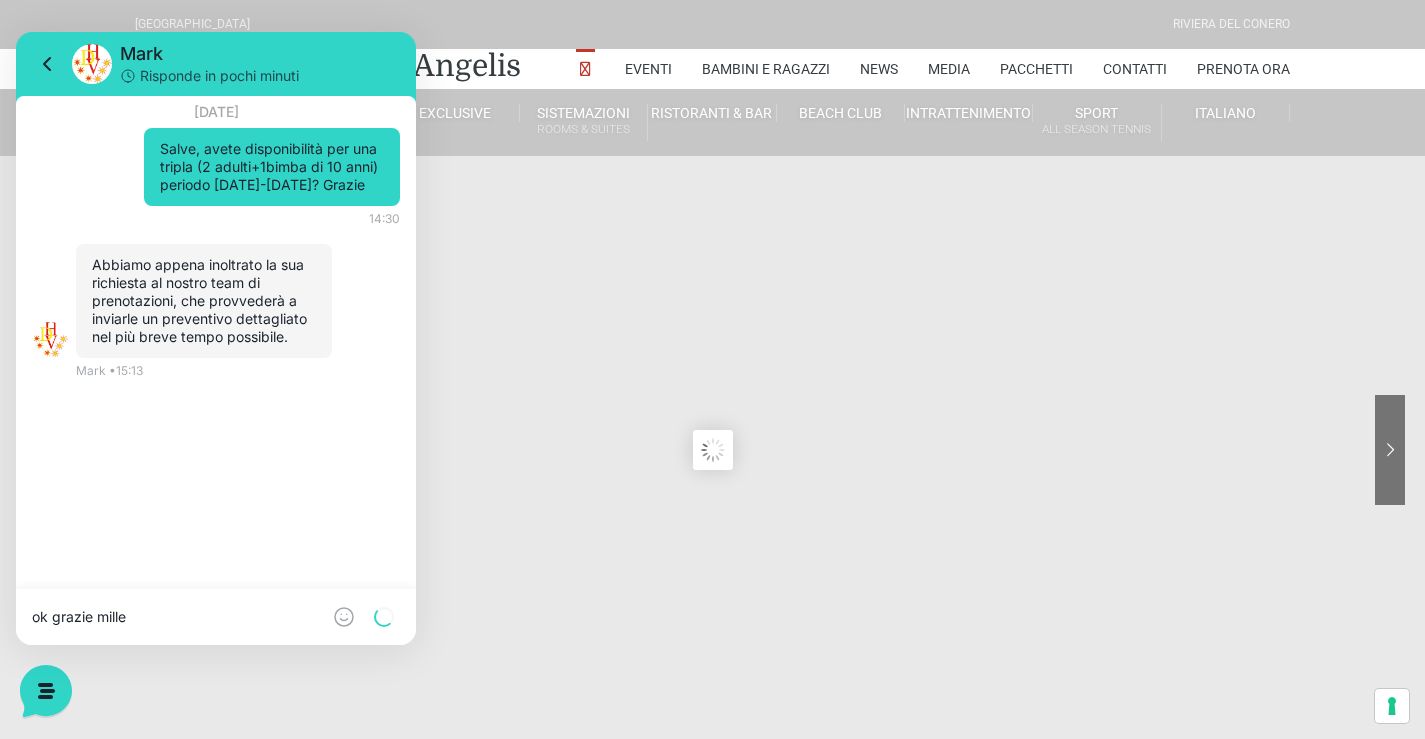 type 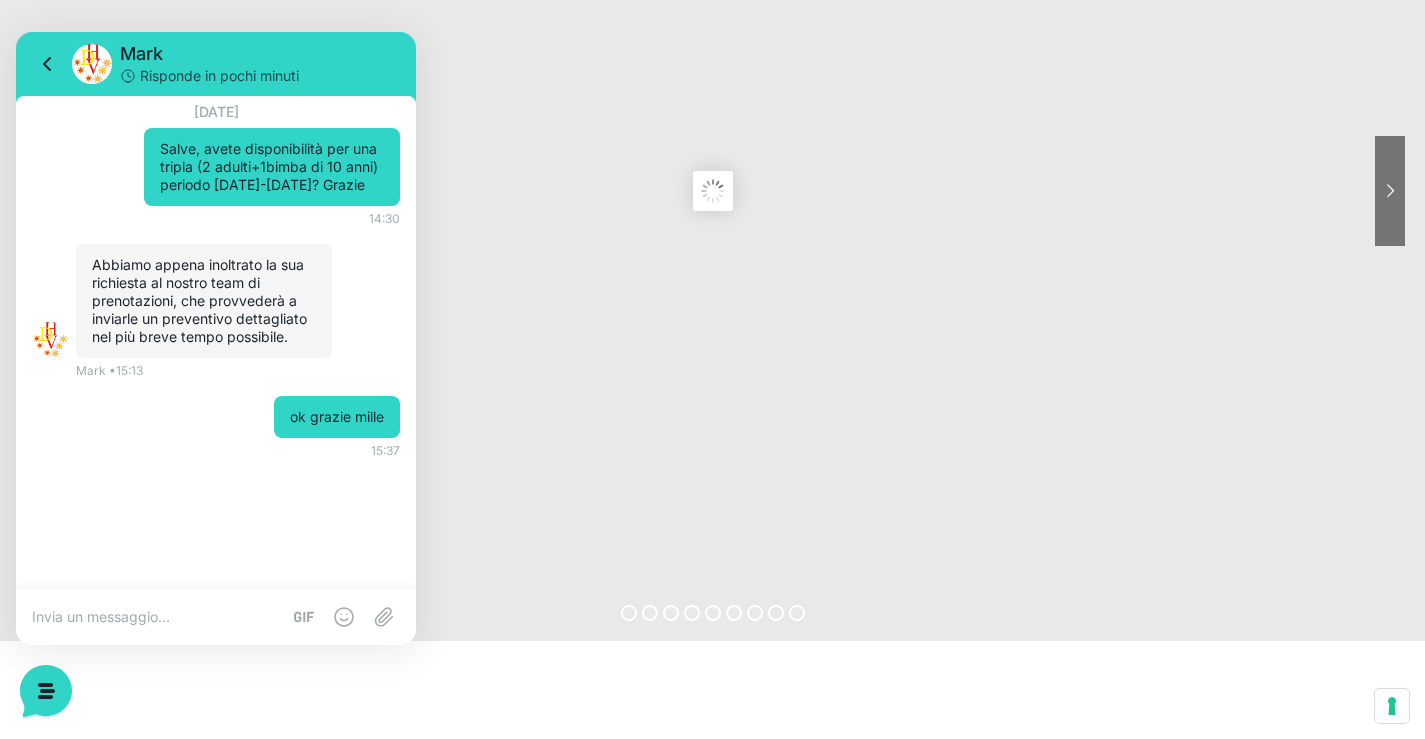 scroll, scrollTop: 200, scrollLeft: 0, axis: vertical 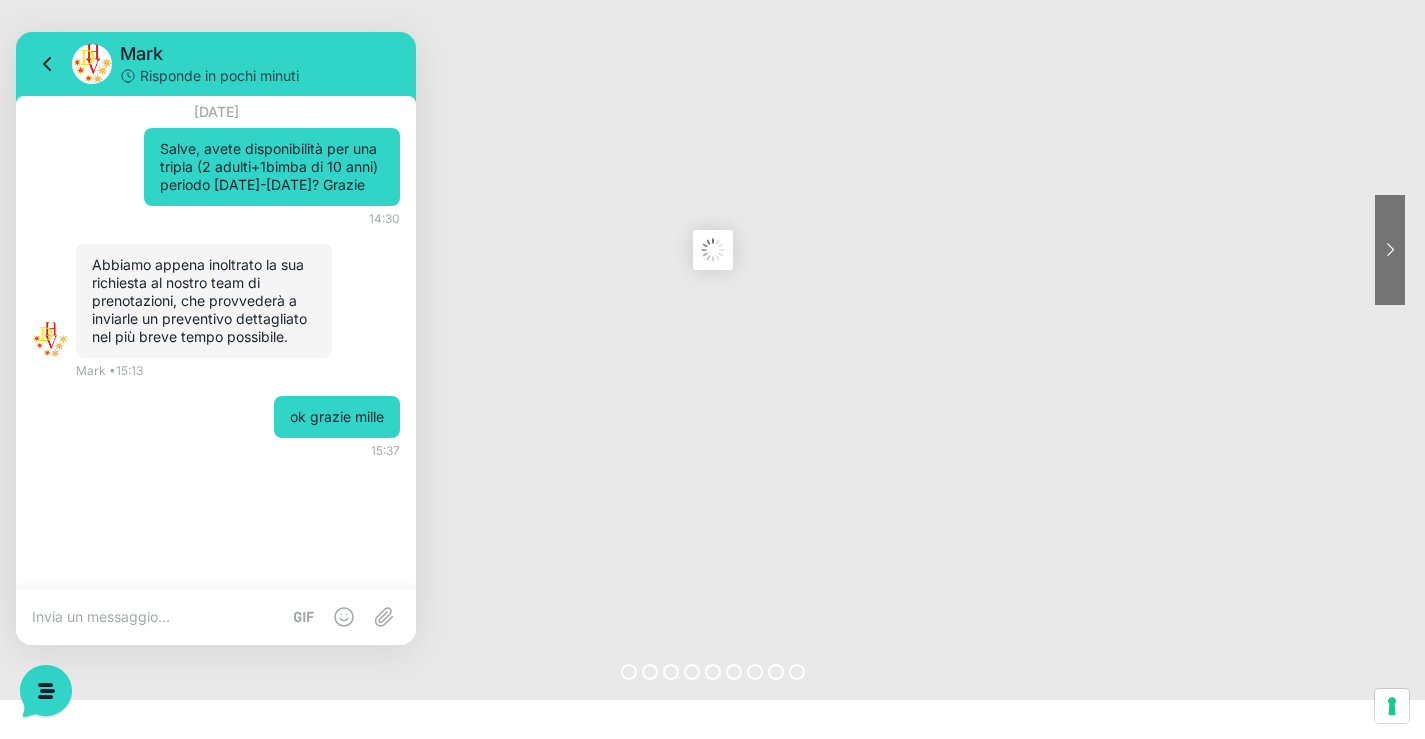 click 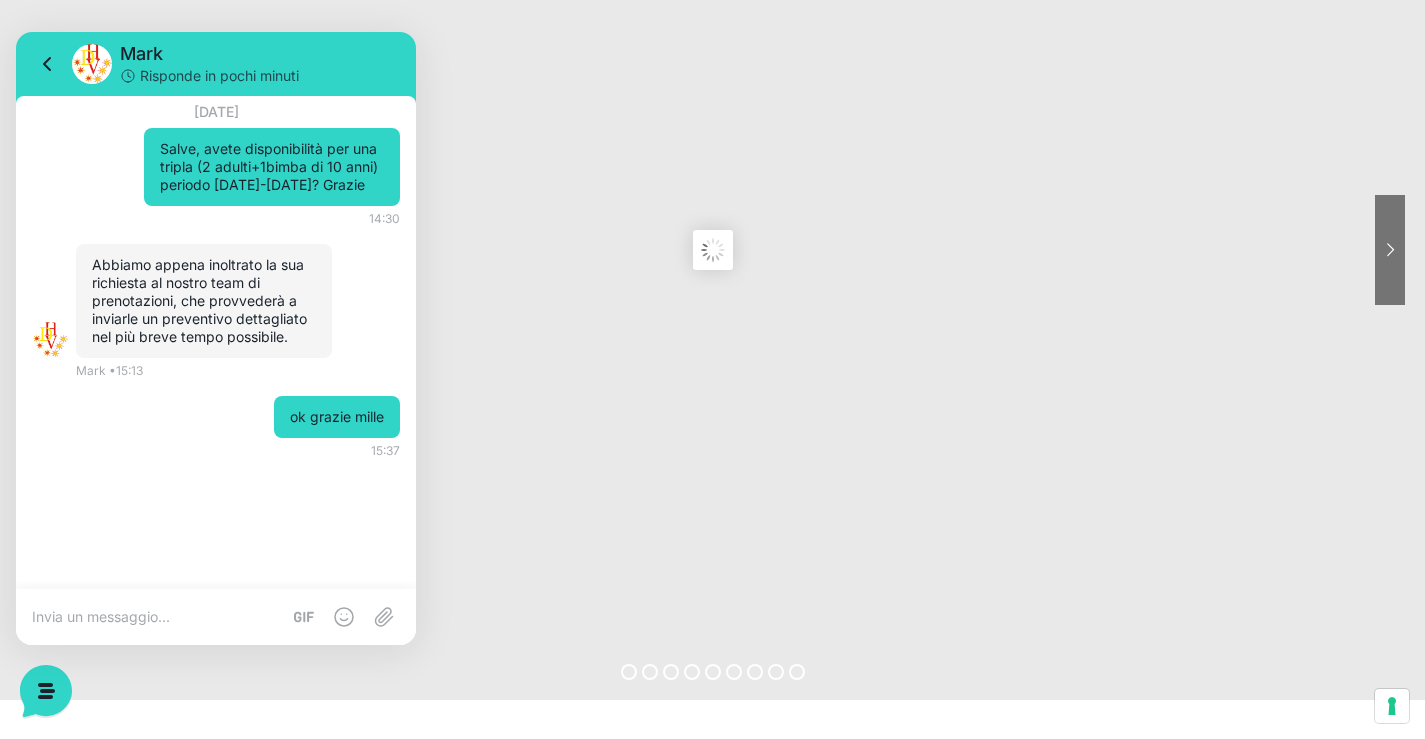 click 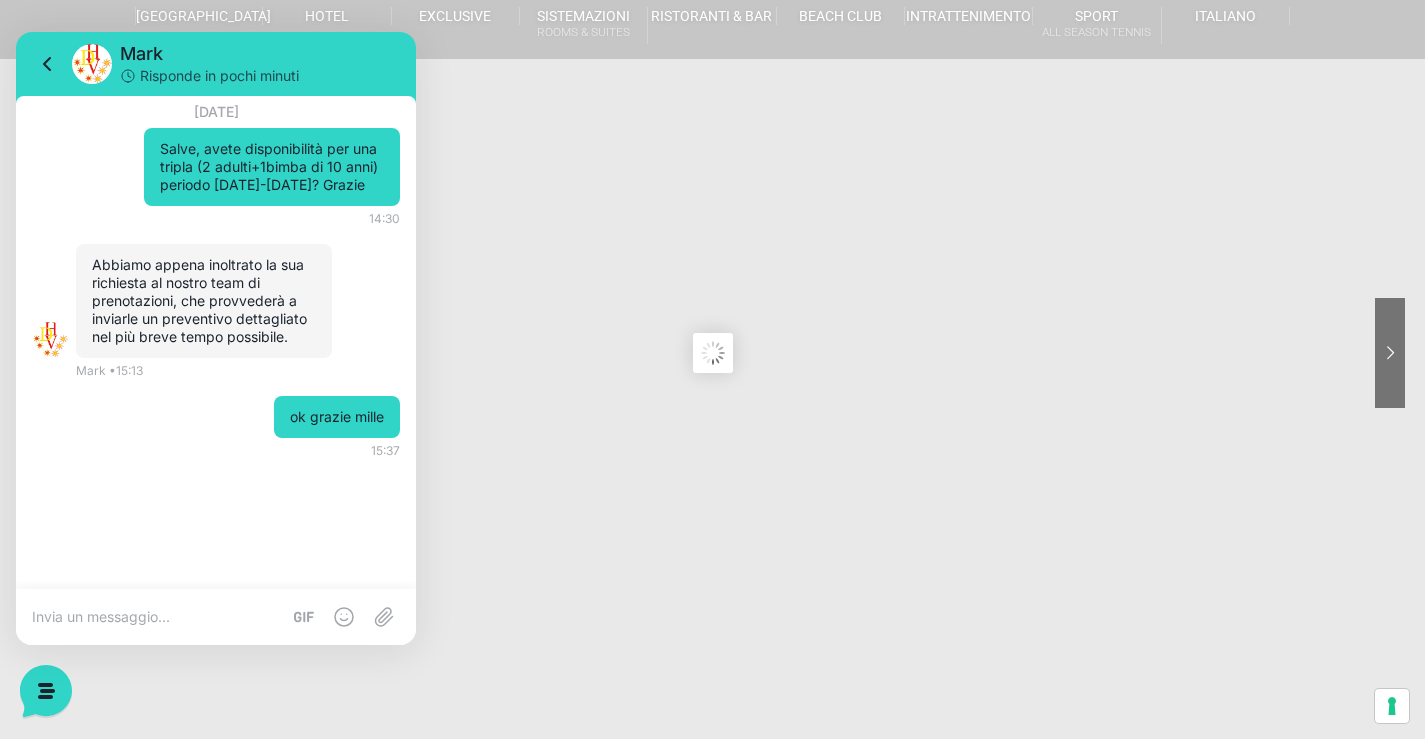 scroll, scrollTop: 0, scrollLeft: 0, axis: both 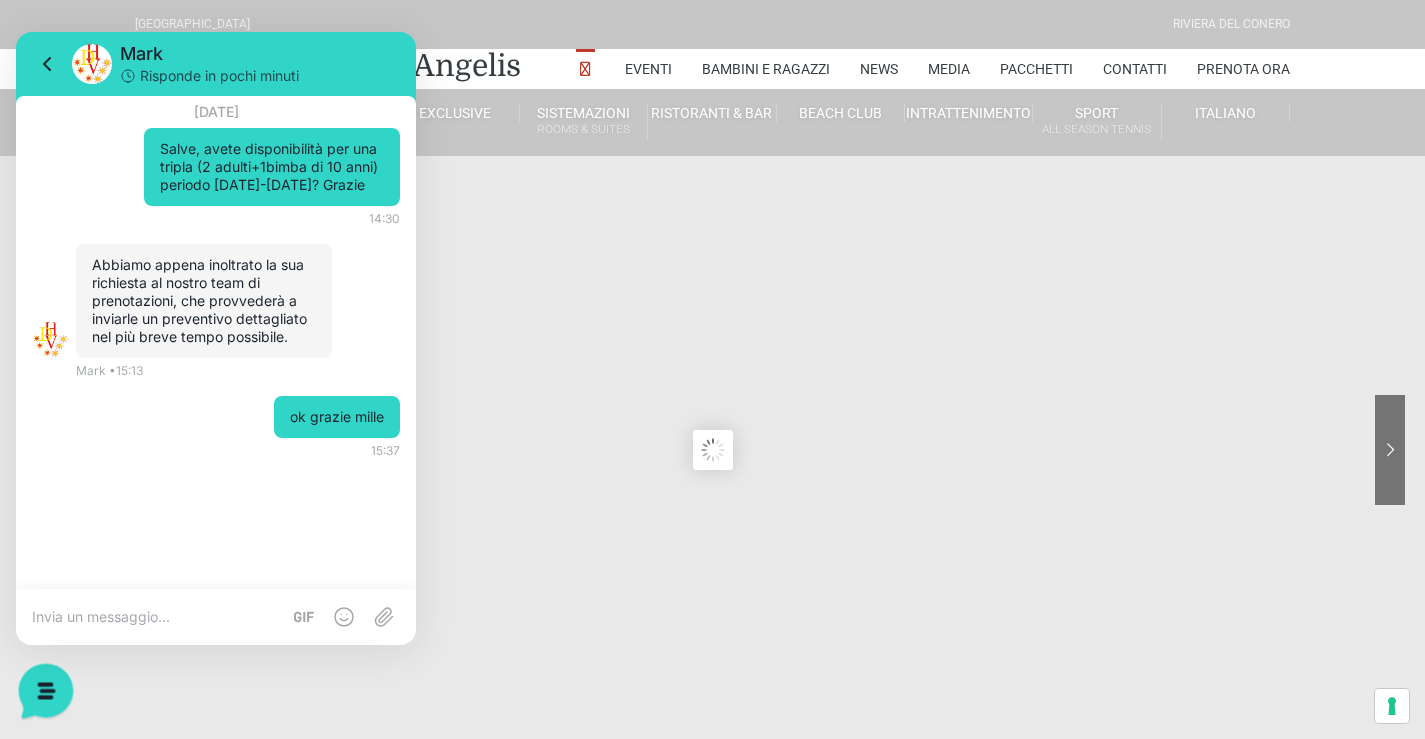 click 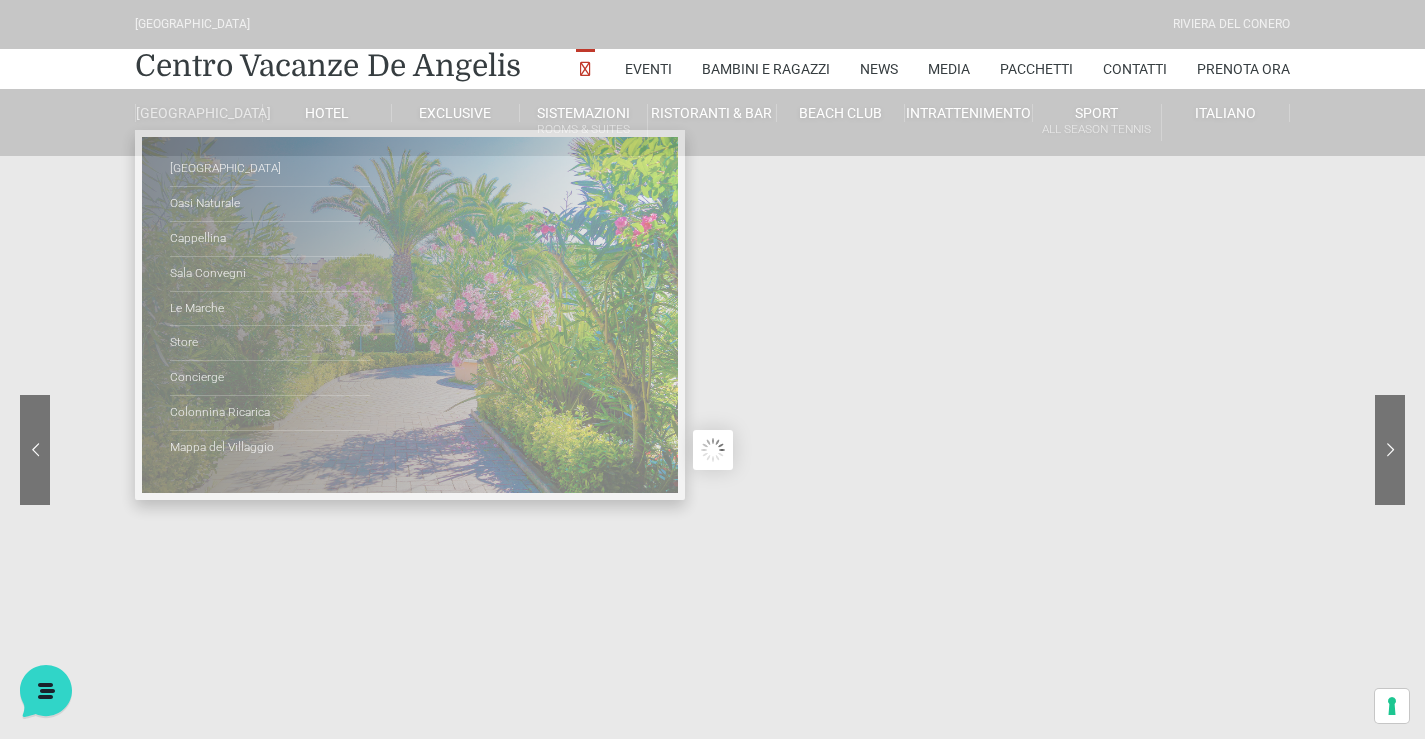 click on "[GEOGRAPHIC_DATA]" at bounding box center (199, 113) 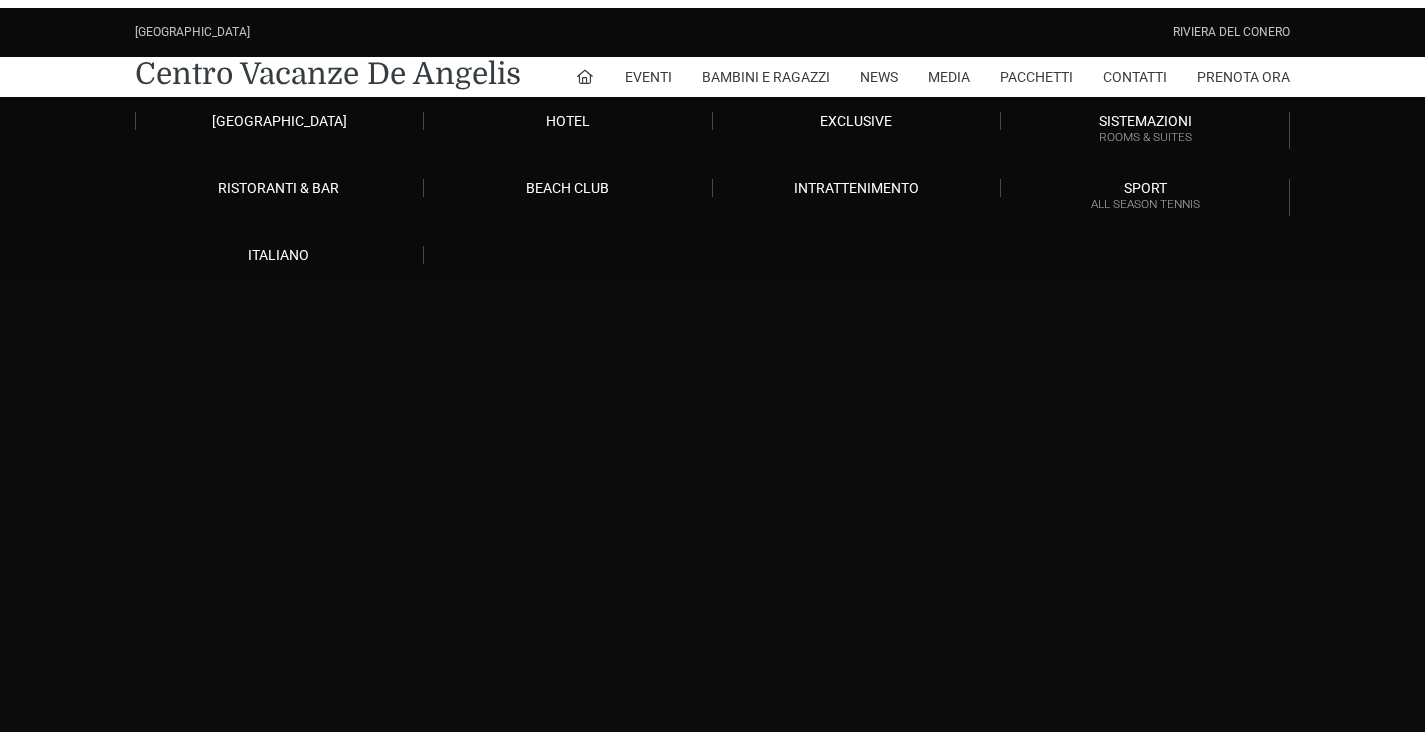 scroll, scrollTop: 0, scrollLeft: 0, axis: both 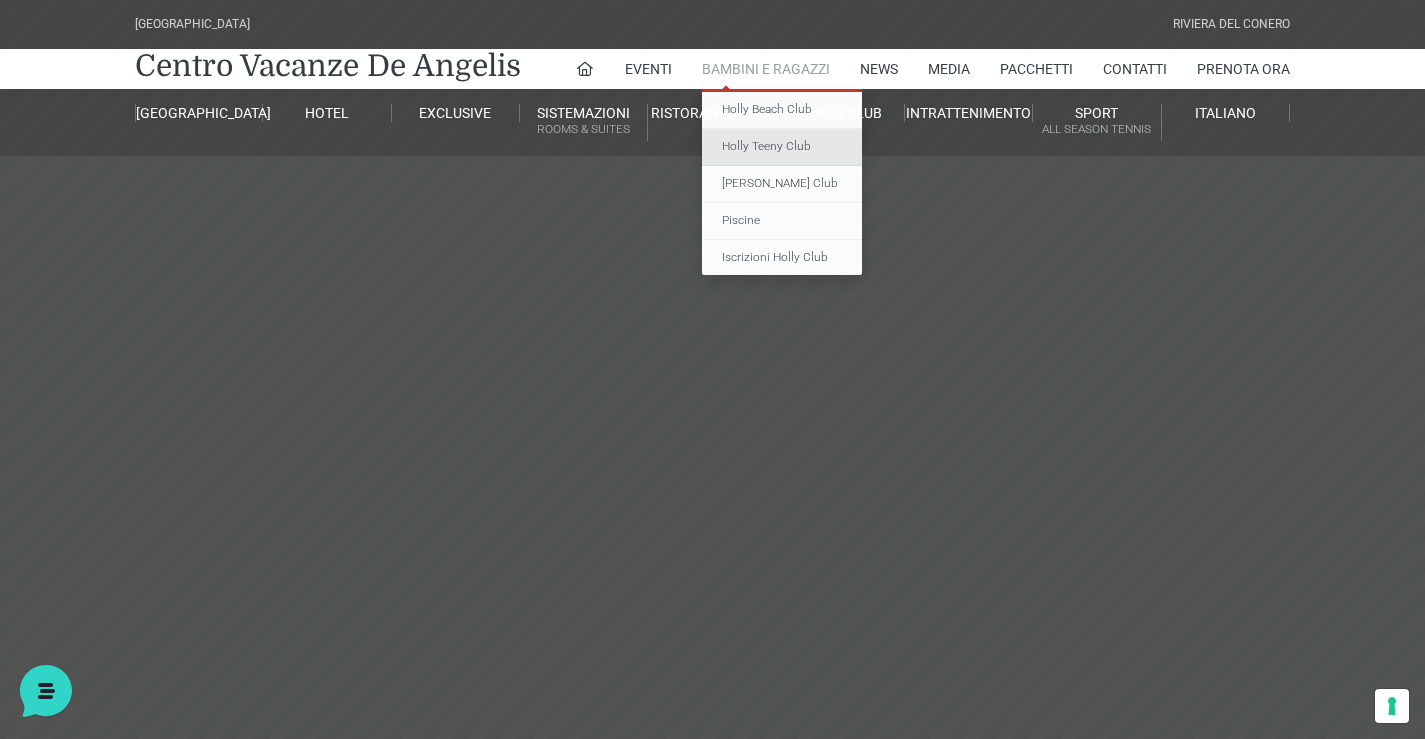 click on "Holly Teeny Club" at bounding box center (782, 147) 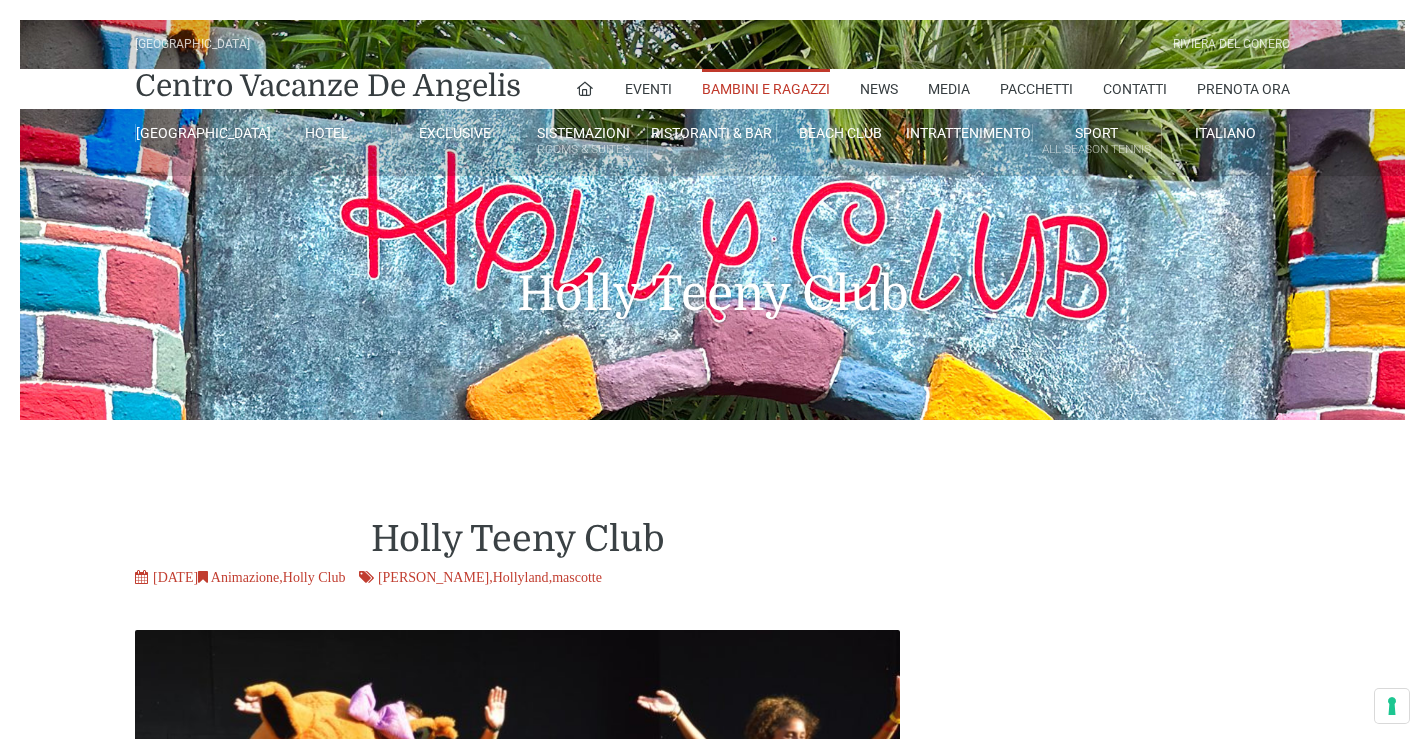scroll, scrollTop: 0, scrollLeft: 0, axis: both 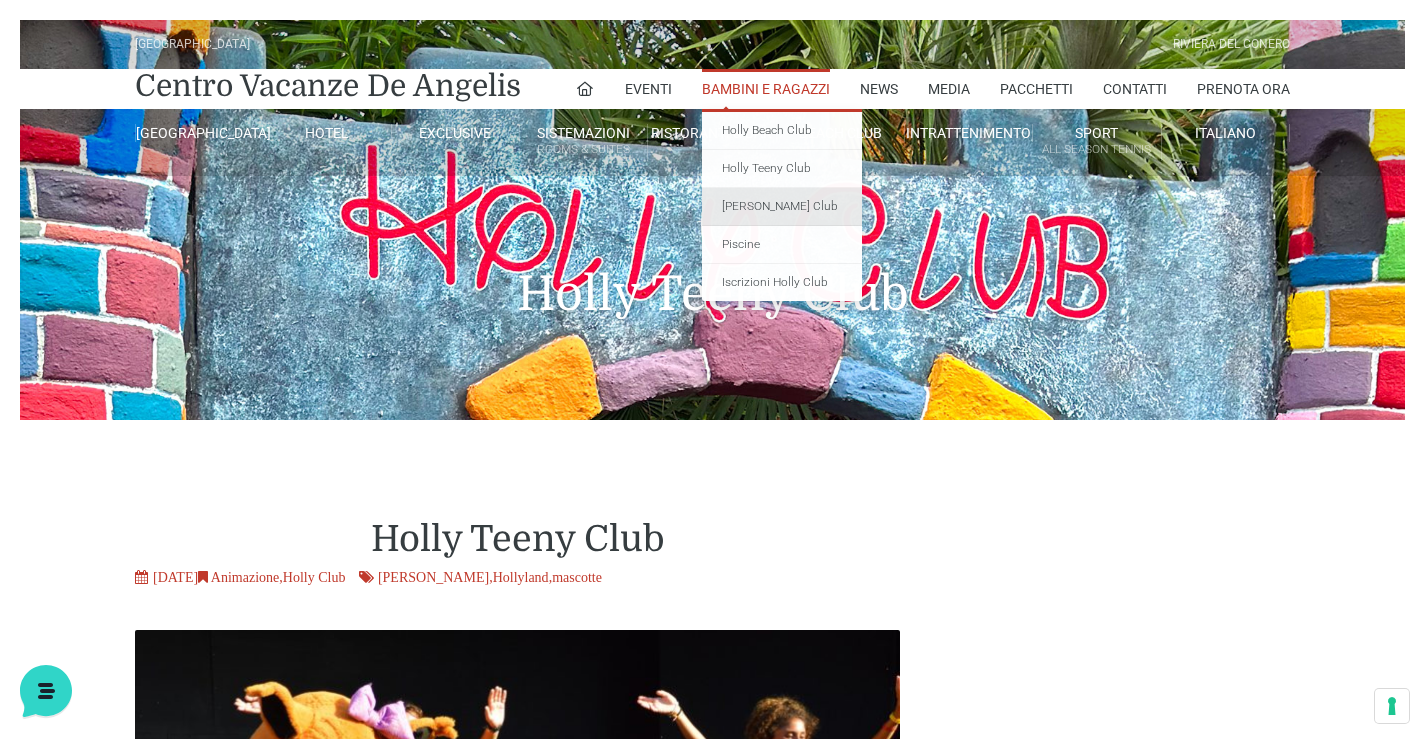 click on "[PERSON_NAME] Club" at bounding box center [782, 207] 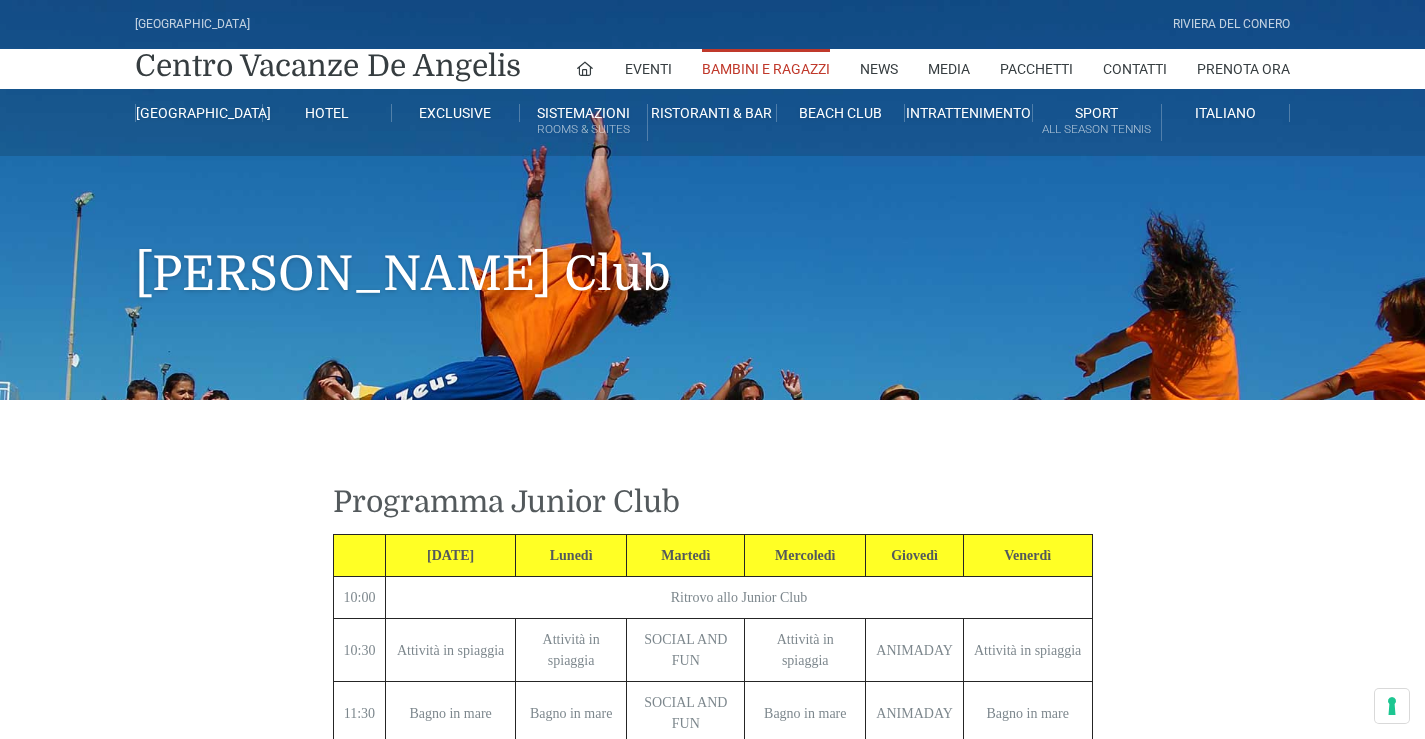 scroll, scrollTop: 0, scrollLeft: 0, axis: both 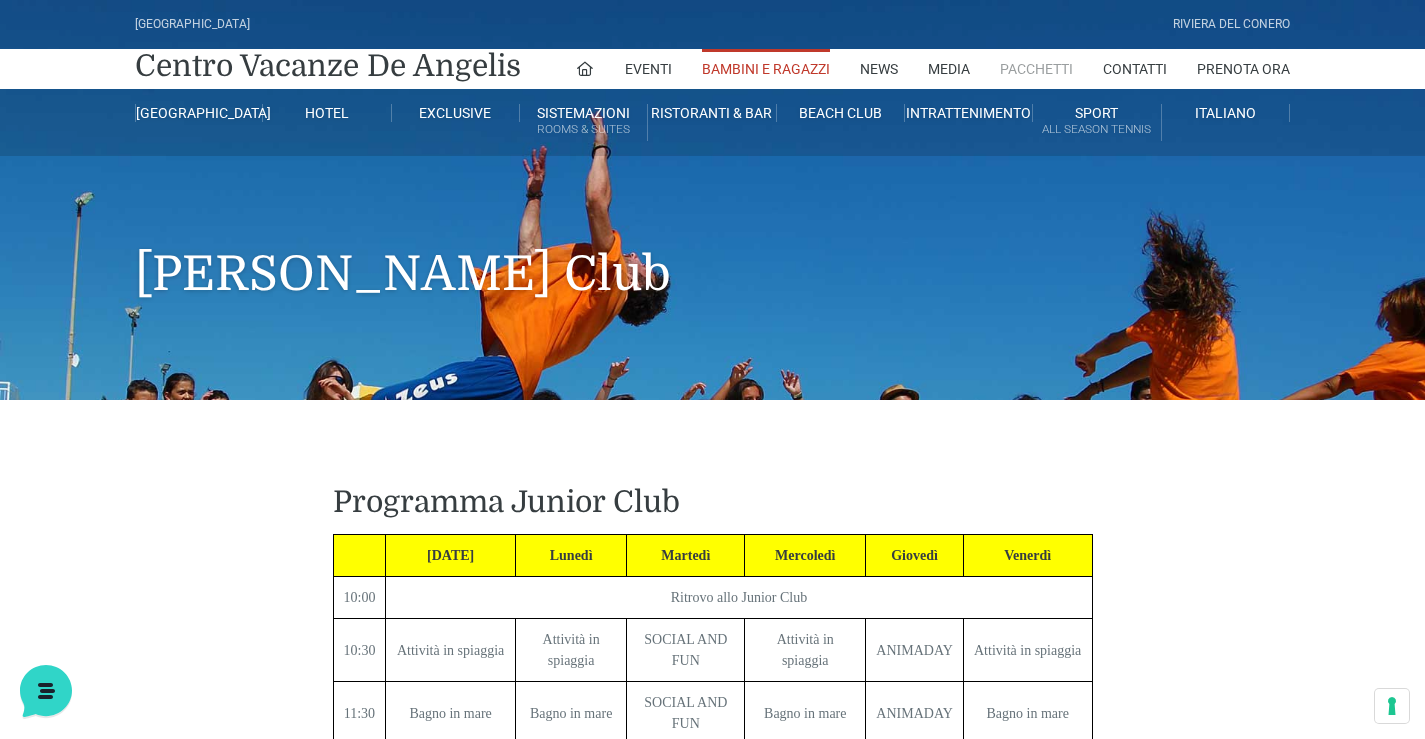 click on "Pacchetti" at bounding box center [1036, 69] 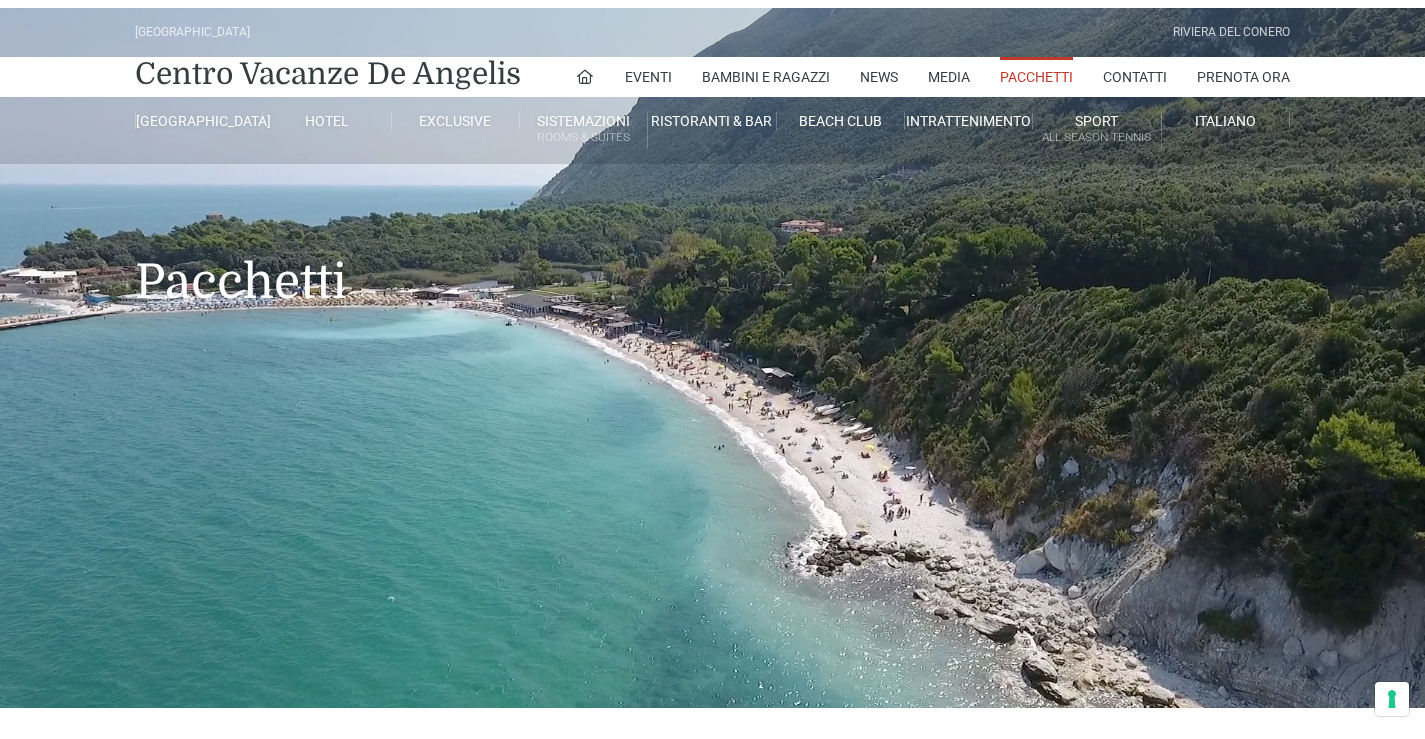 scroll, scrollTop: 0, scrollLeft: 0, axis: both 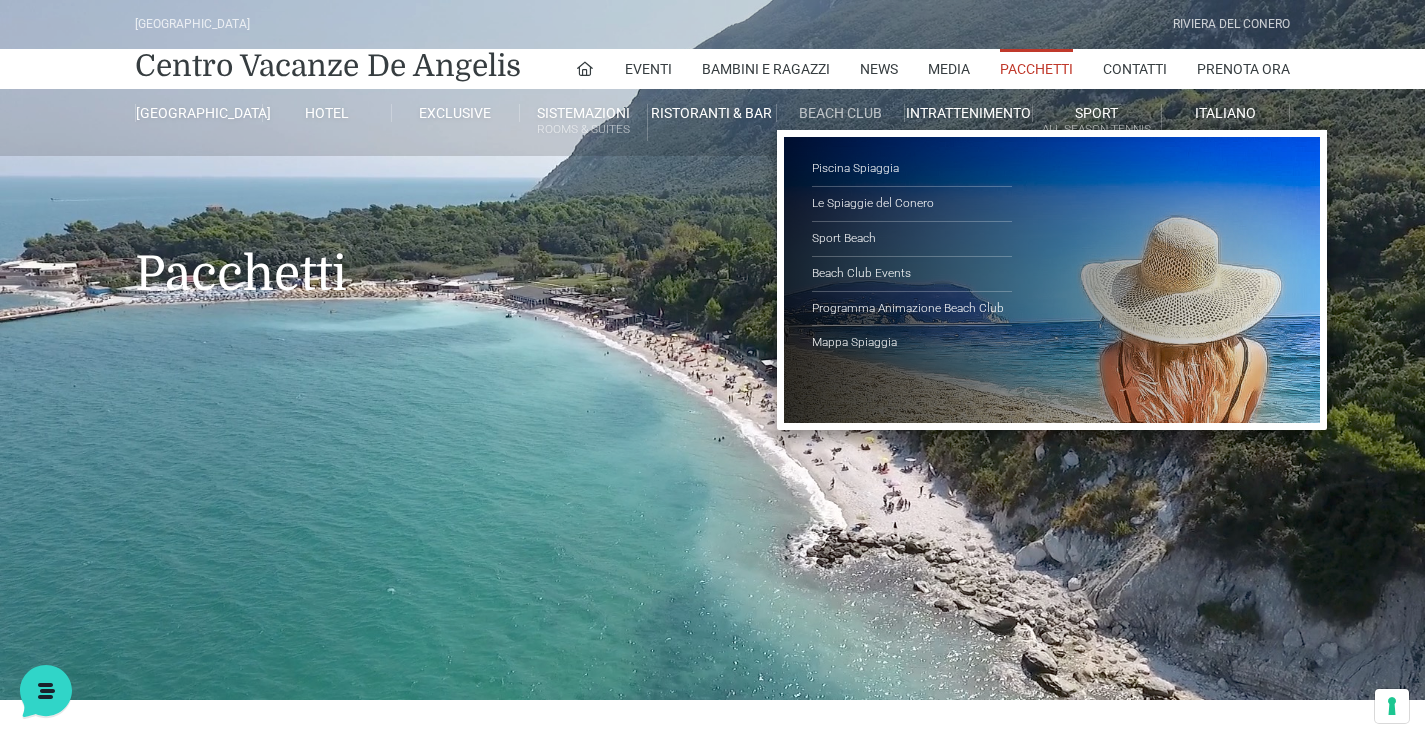 click on "Beach Club" at bounding box center (841, 113) 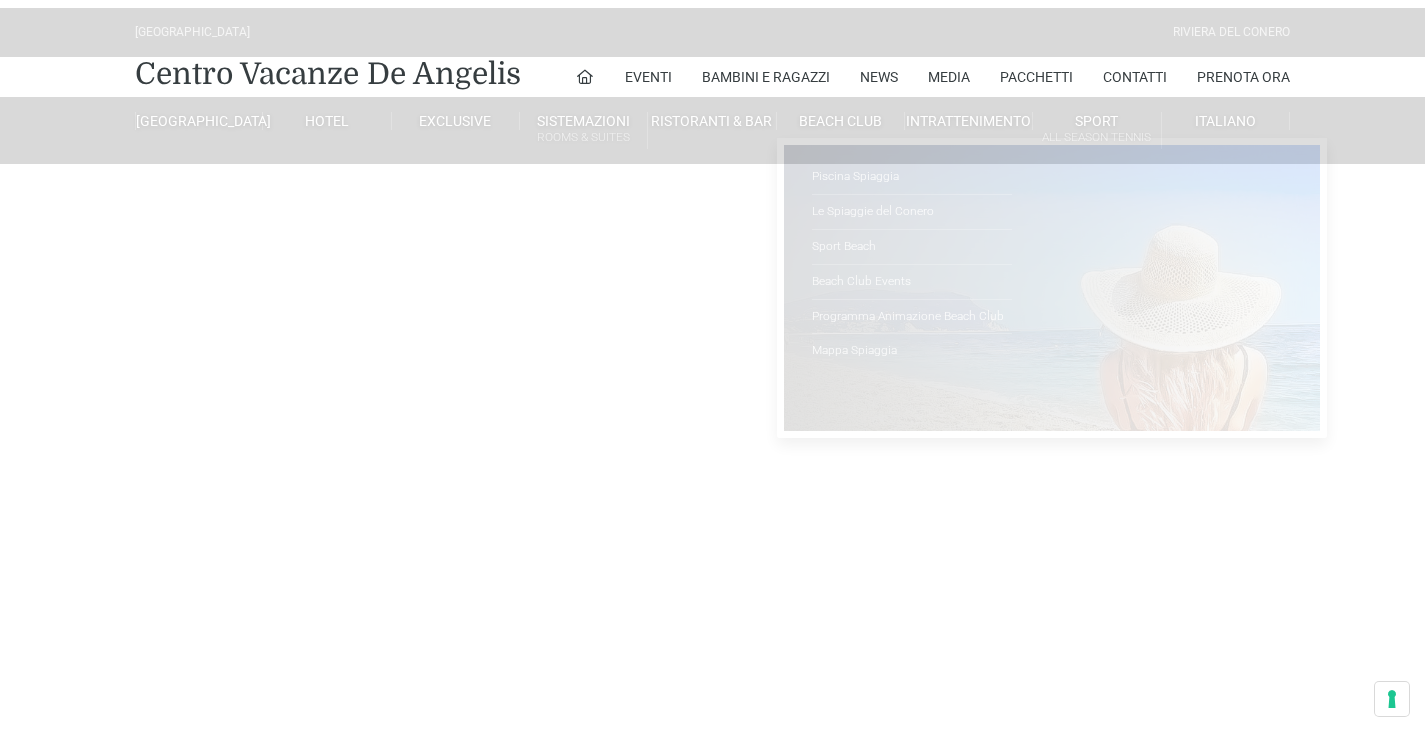scroll, scrollTop: 0, scrollLeft: 0, axis: both 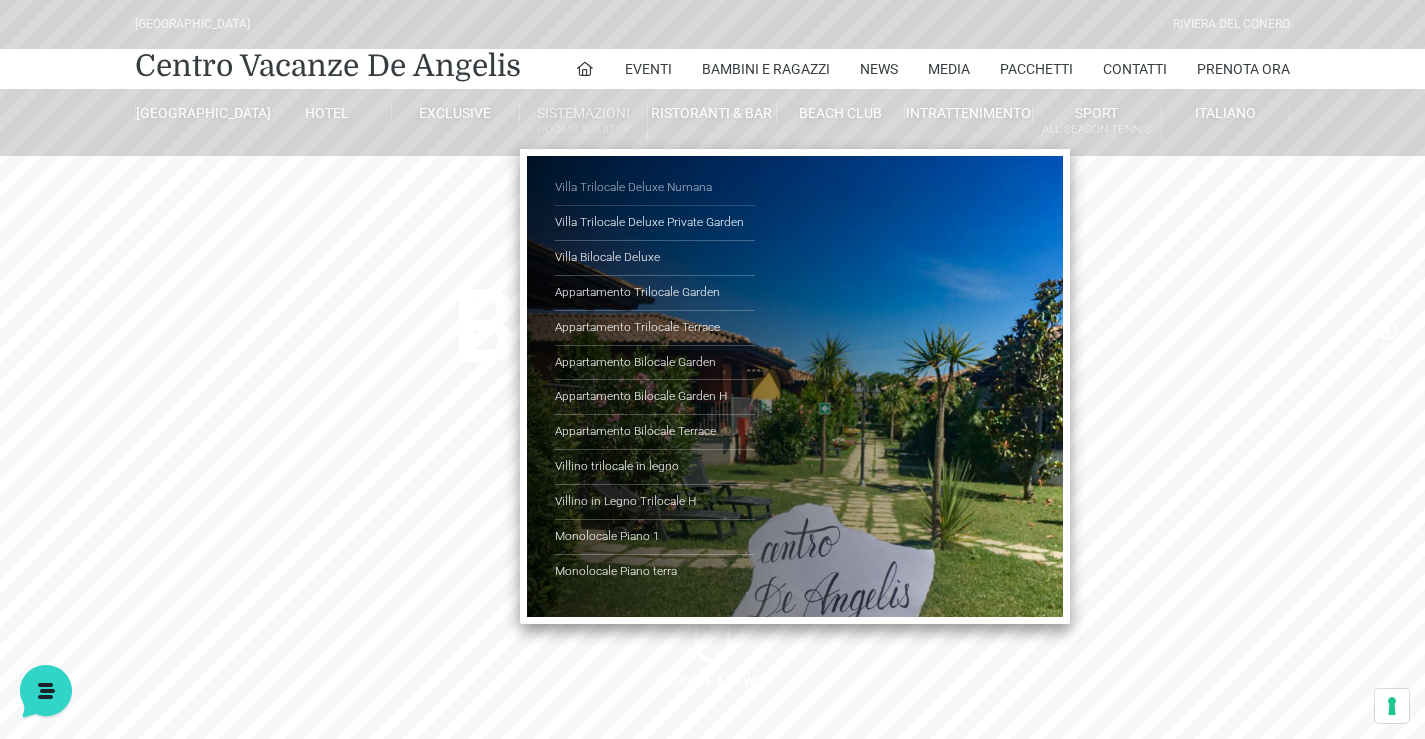 click on "Villa Trilocale Deluxe Numana" at bounding box center (655, 188) 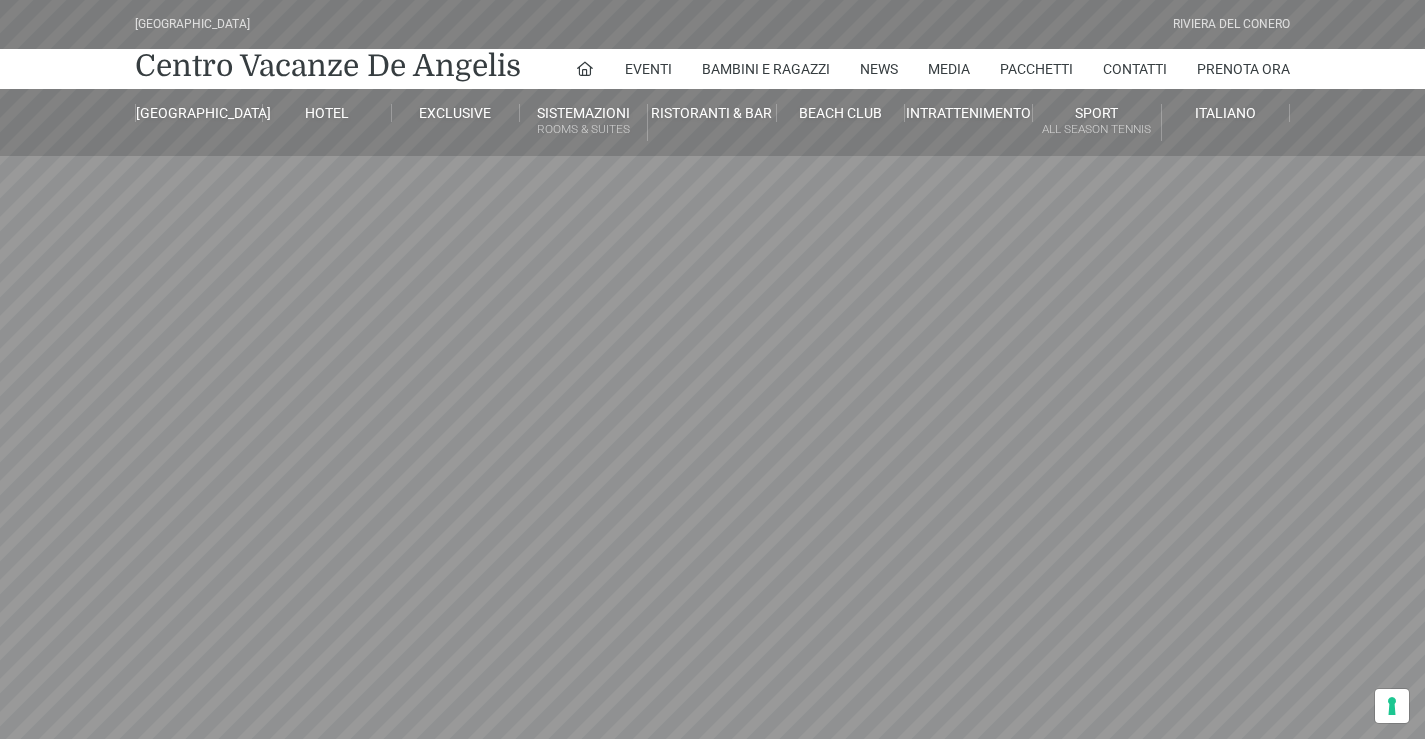 scroll, scrollTop: 0, scrollLeft: 0, axis: both 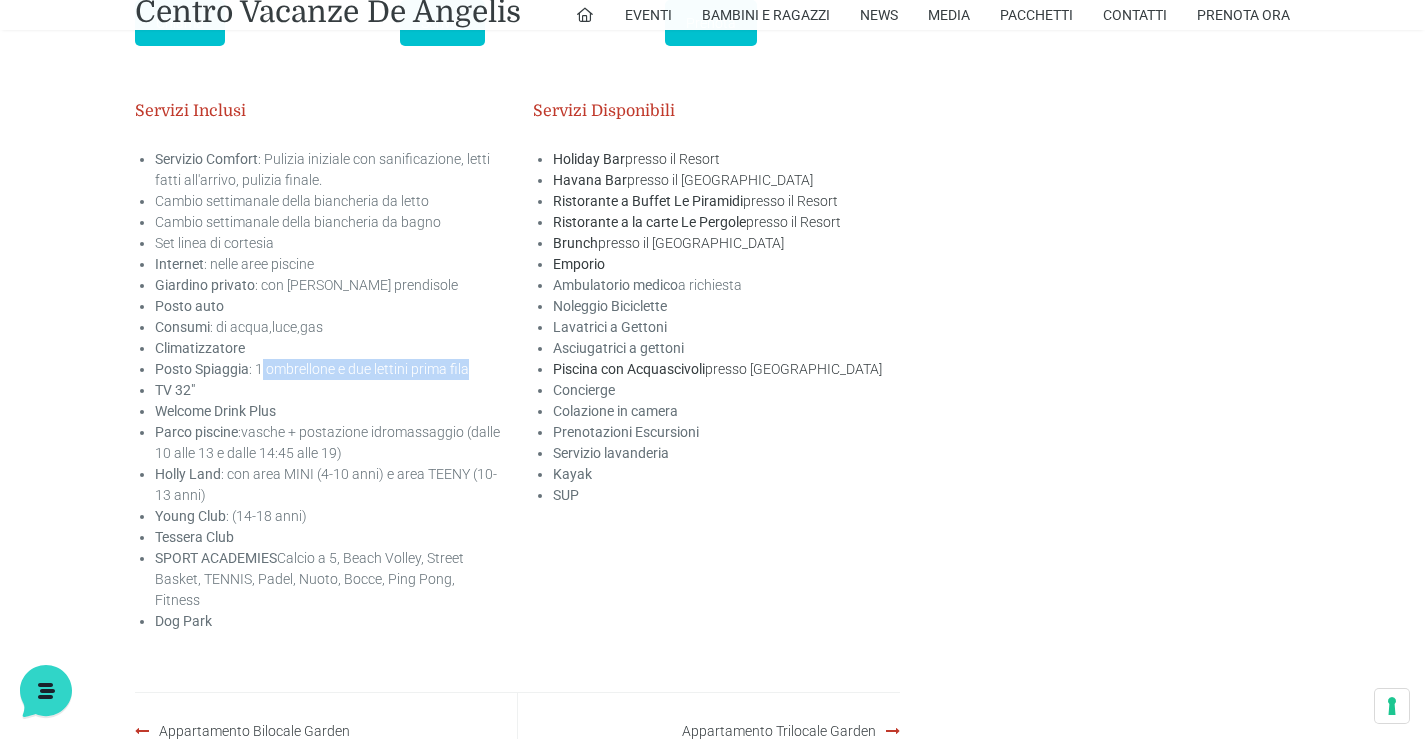 drag, startPoint x: 260, startPoint y: 369, endPoint x: 459, endPoint y: 383, distance: 199.49185 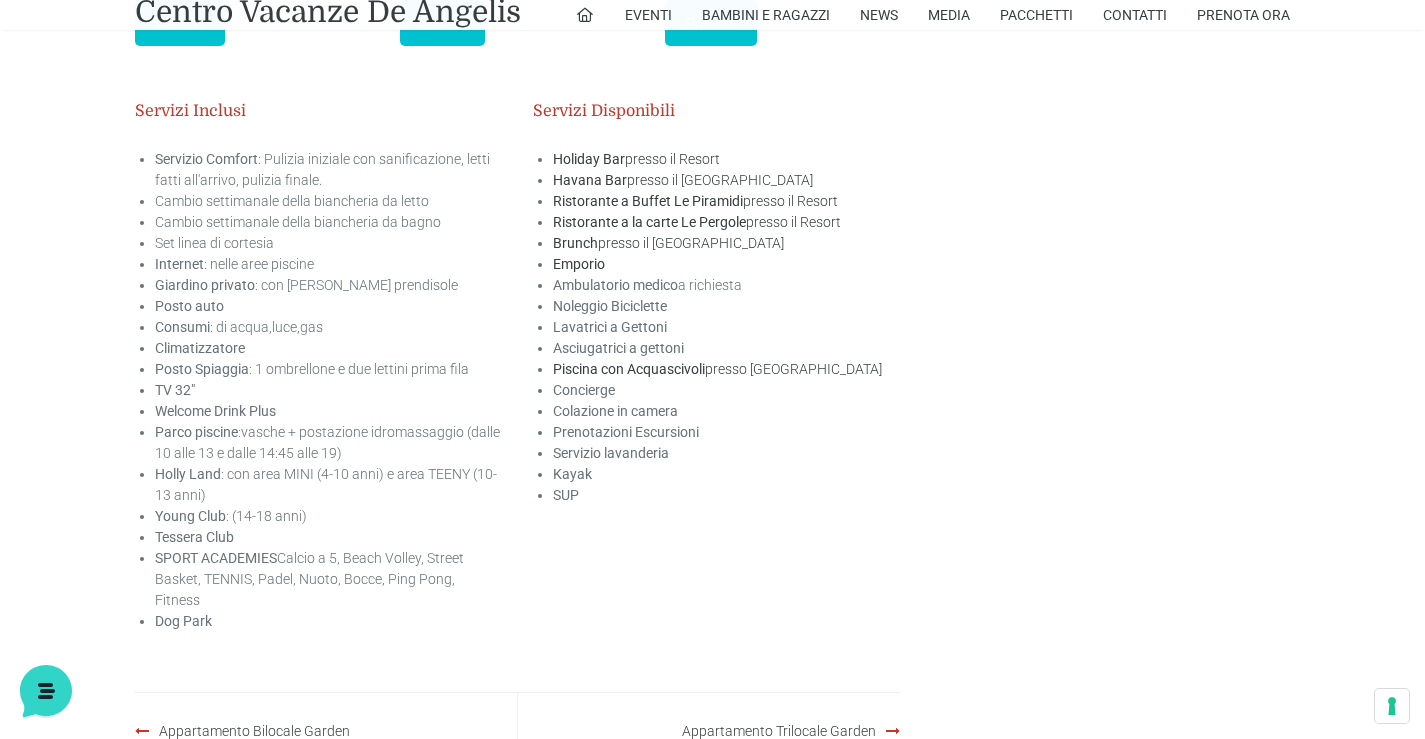 click on "Welcome Drink Plus" at bounding box center [329, 411] 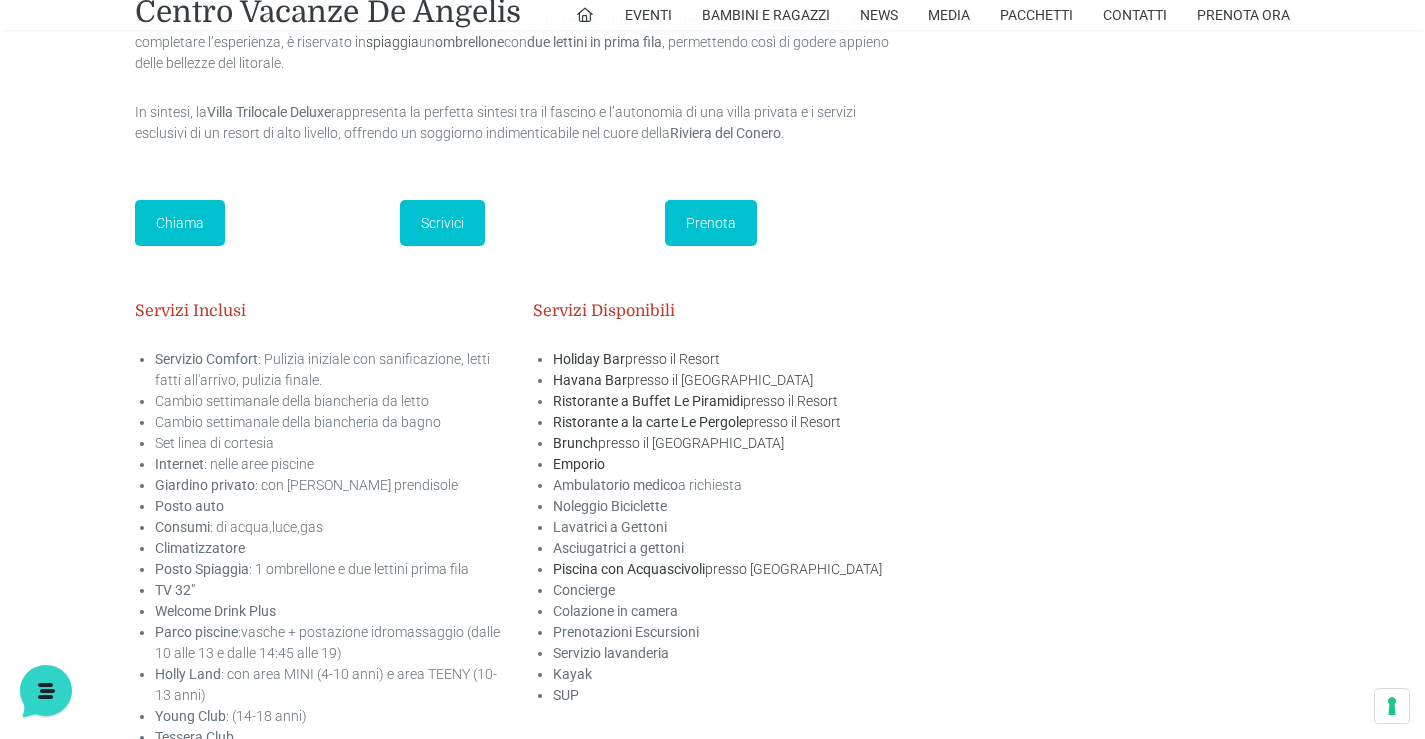 scroll, scrollTop: 2800, scrollLeft: 0, axis: vertical 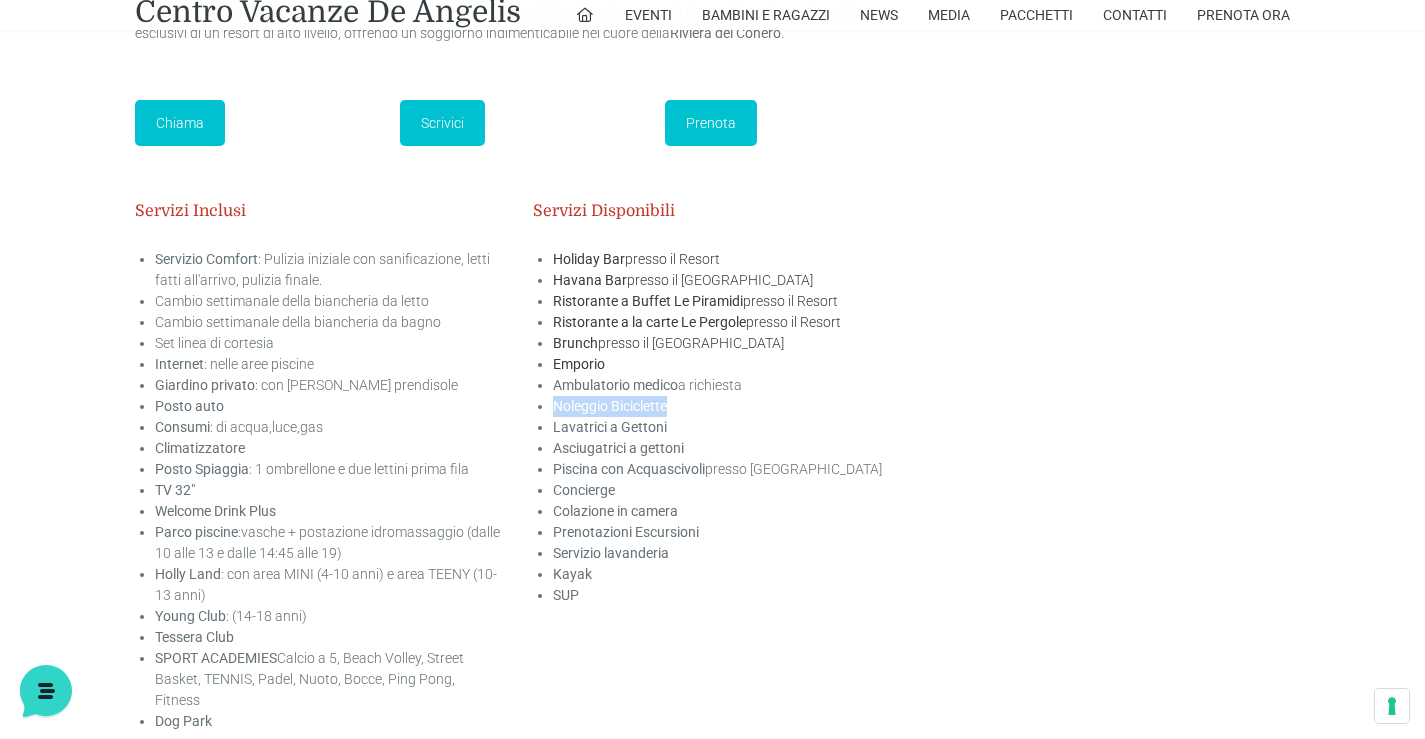 drag, startPoint x: 553, startPoint y: 405, endPoint x: 795, endPoint y: 468, distance: 250.066 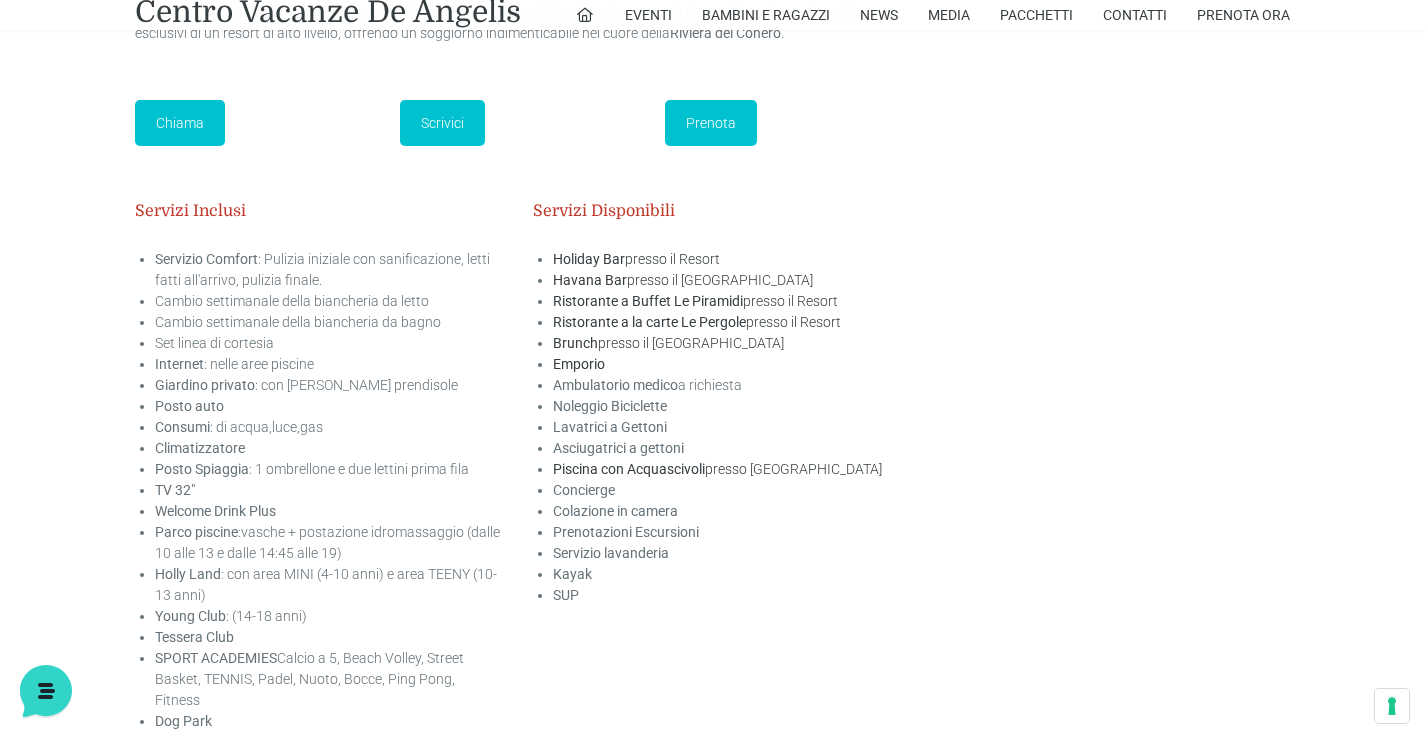 click on "Servizio lavanderia" at bounding box center [727, 553] 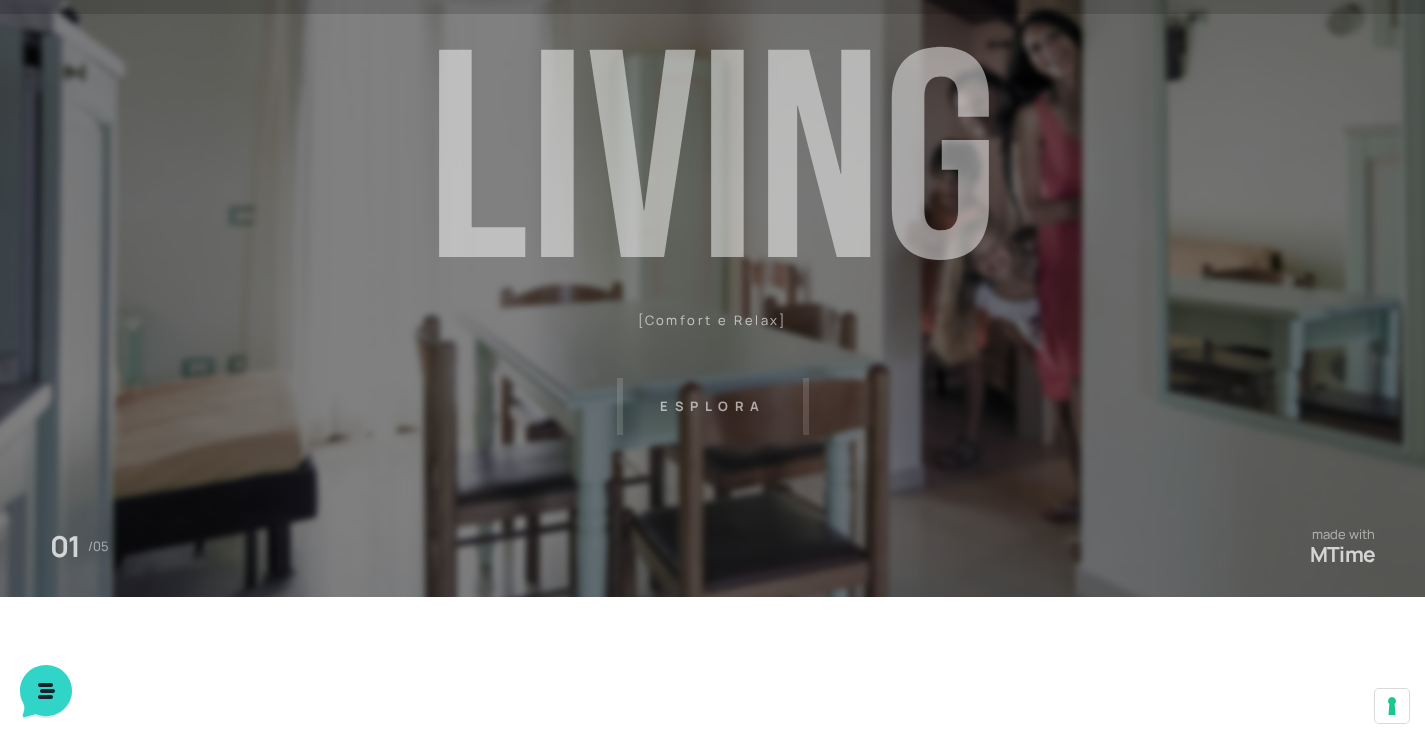 scroll, scrollTop: 0, scrollLeft: 0, axis: both 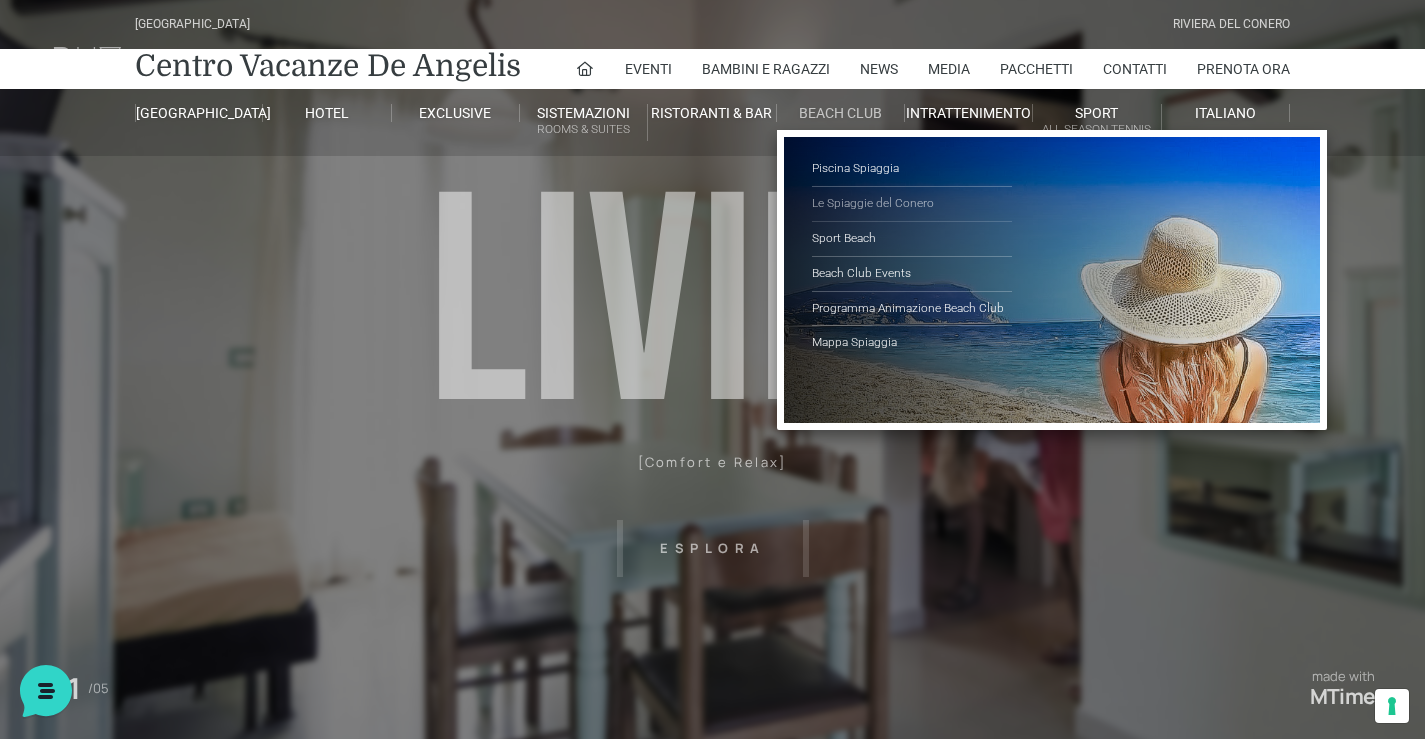 click on "Le Spiaggie del Conero" at bounding box center (912, 204) 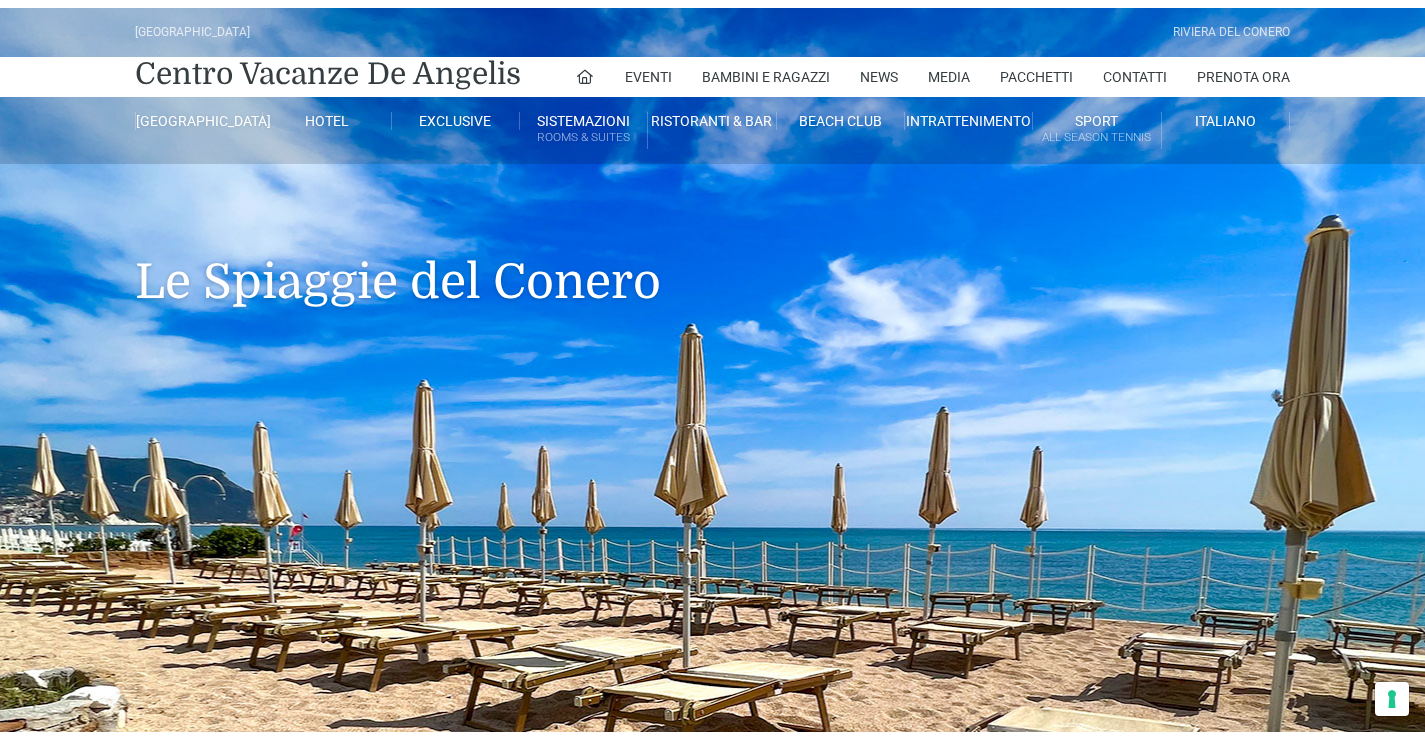 scroll, scrollTop: 0, scrollLeft: 0, axis: both 